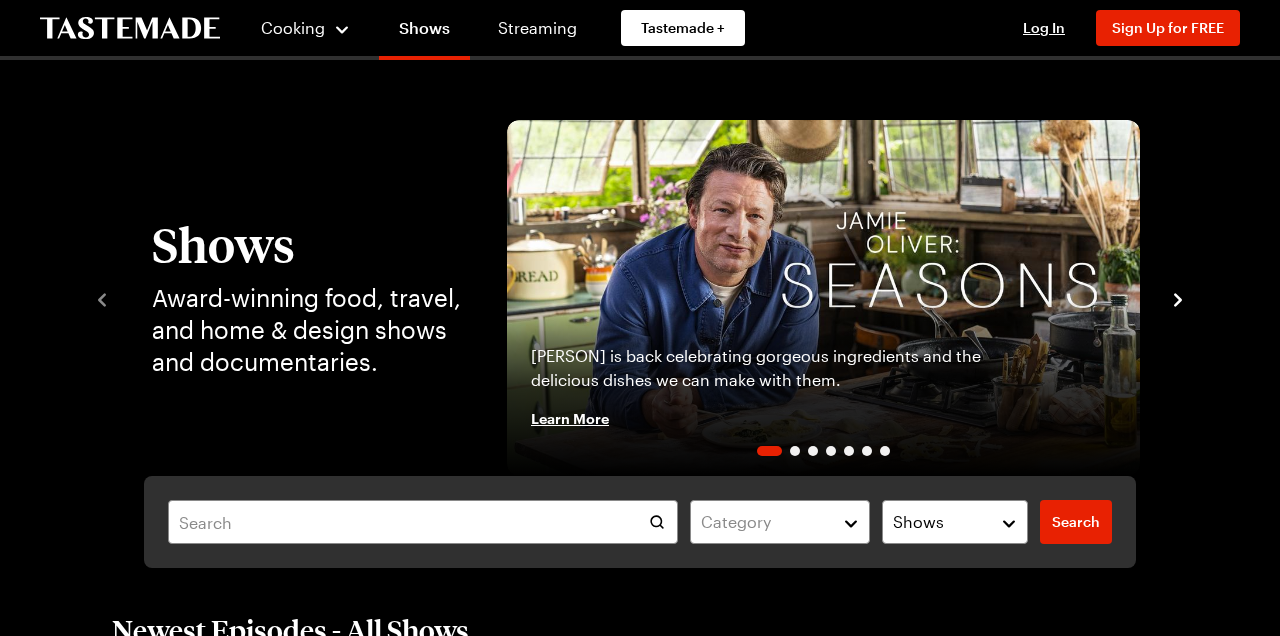 scroll, scrollTop: 0, scrollLeft: 0, axis: both 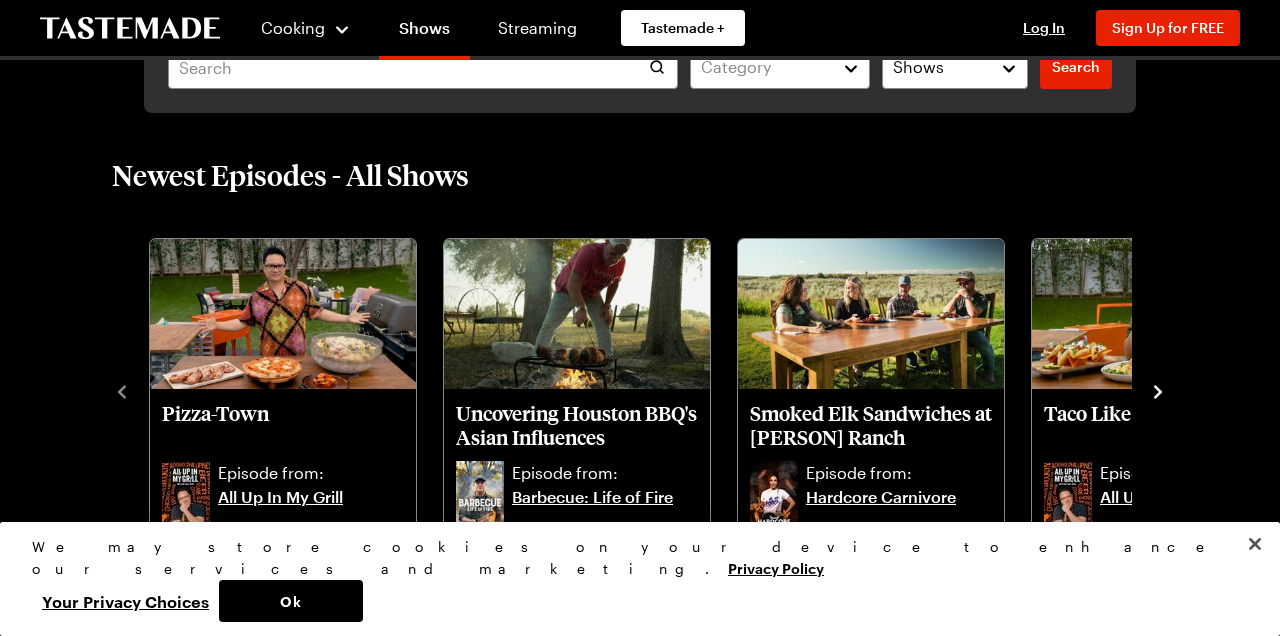 click 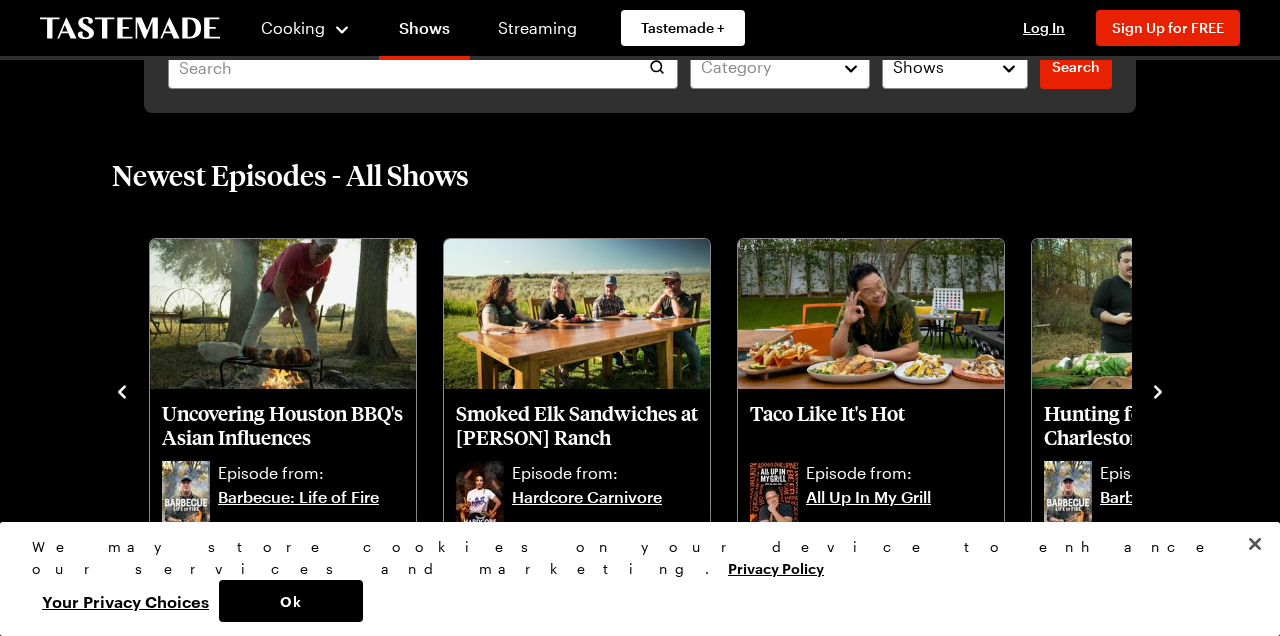 click 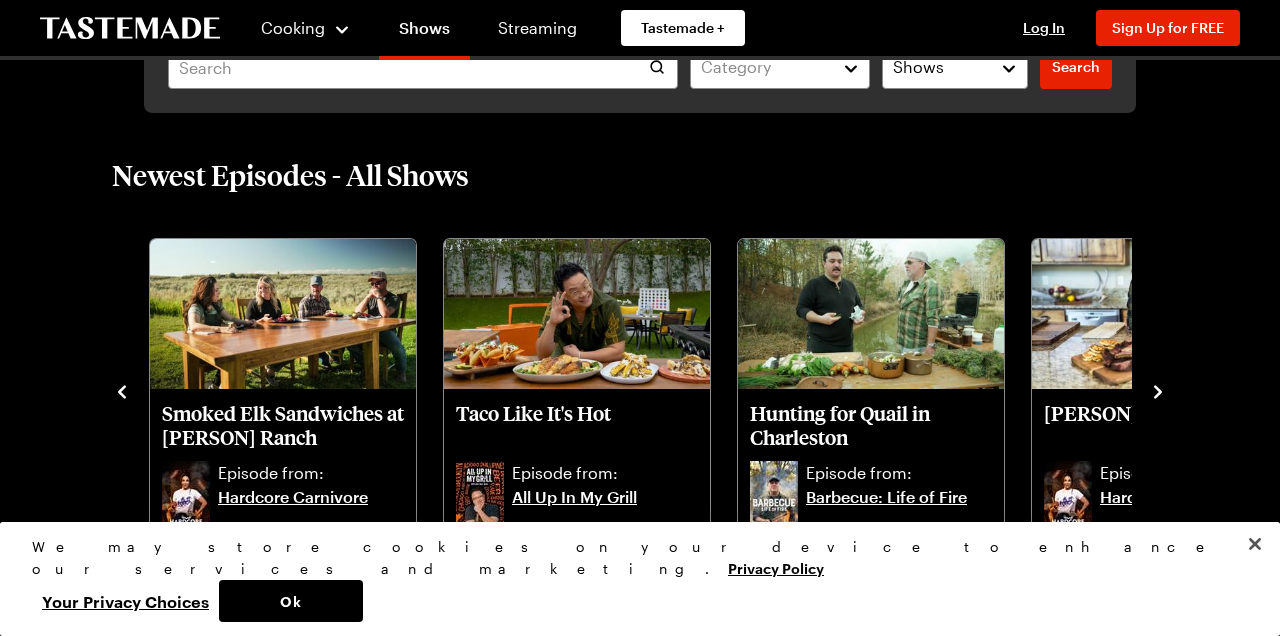 click 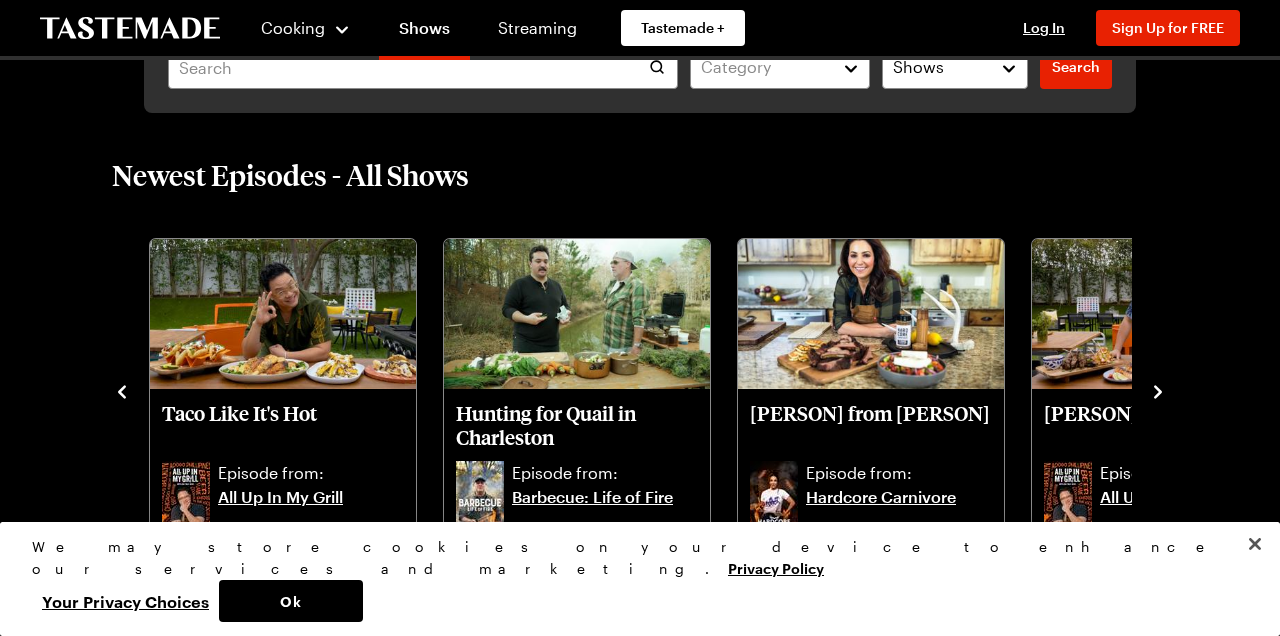 click 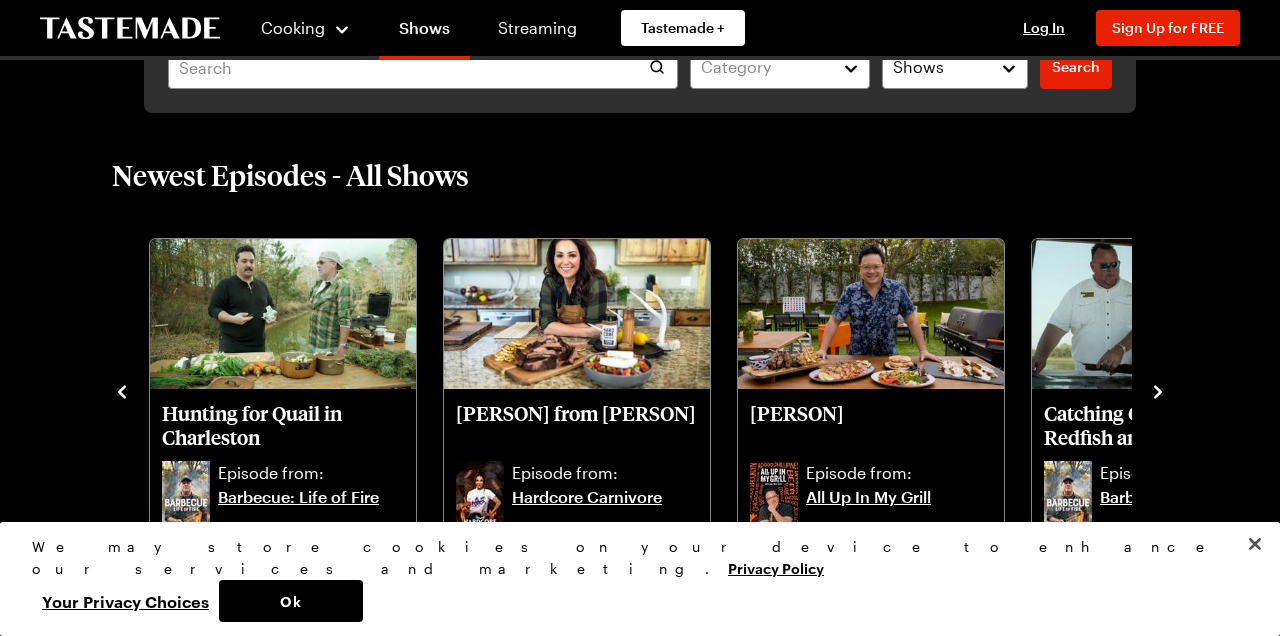 click 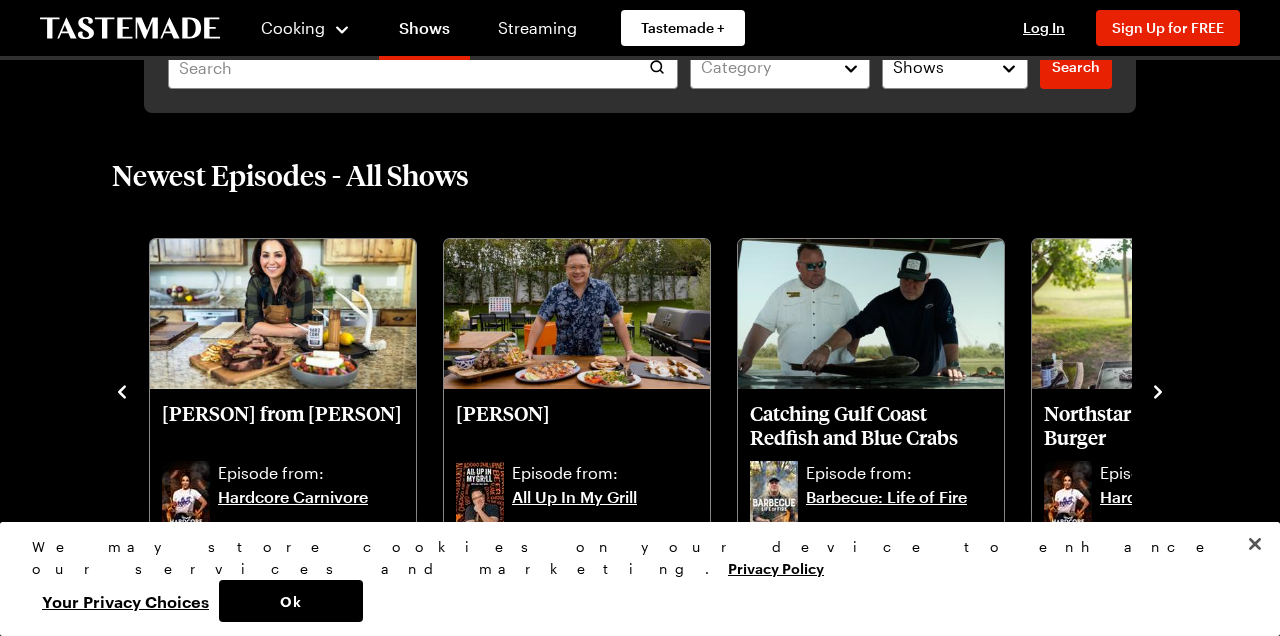 click 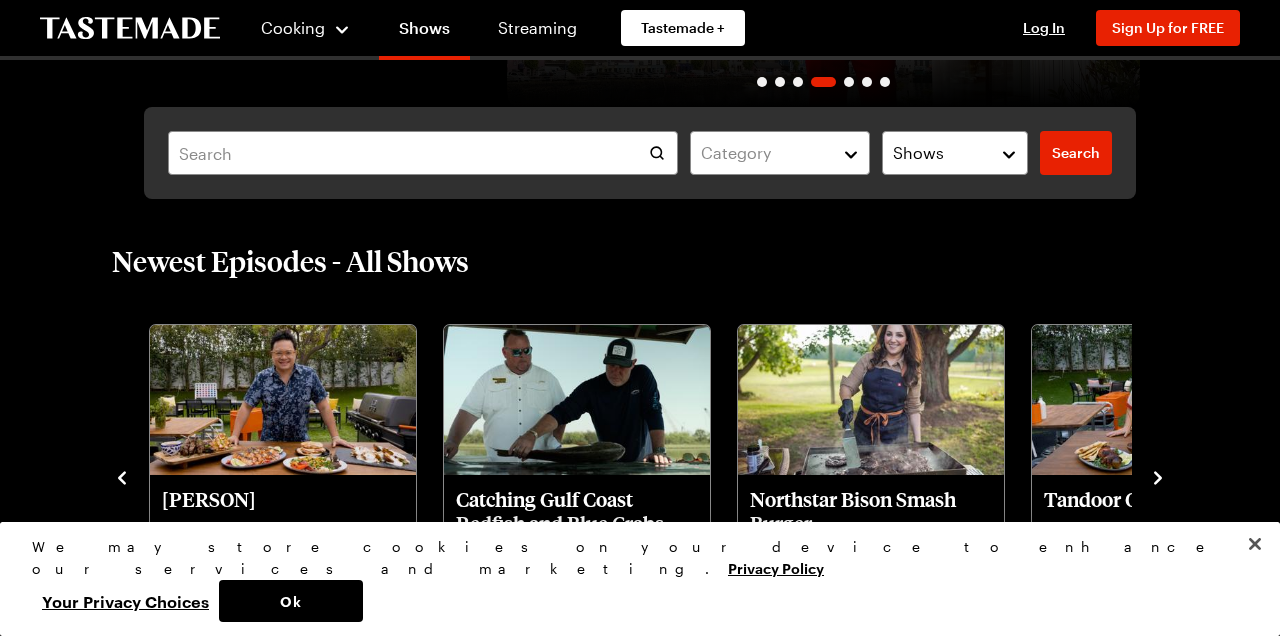 scroll, scrollTop: 364, scrollLeft: 0, axis: vertical 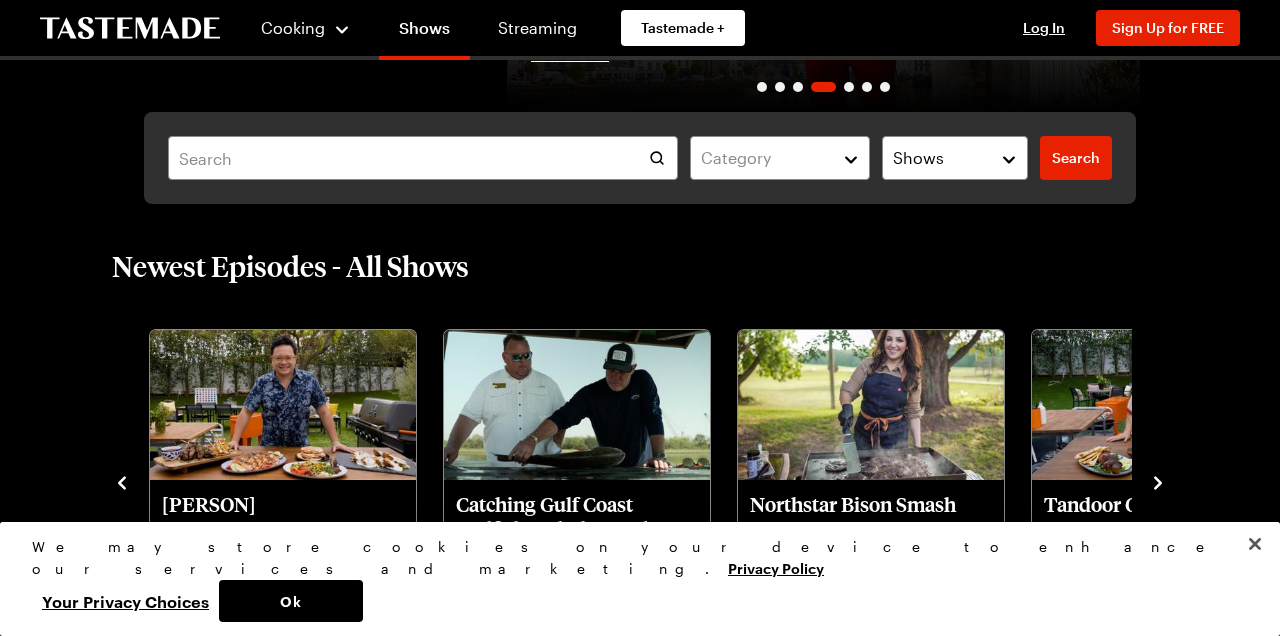 click on "Shows" at bounding box center [955, 158] 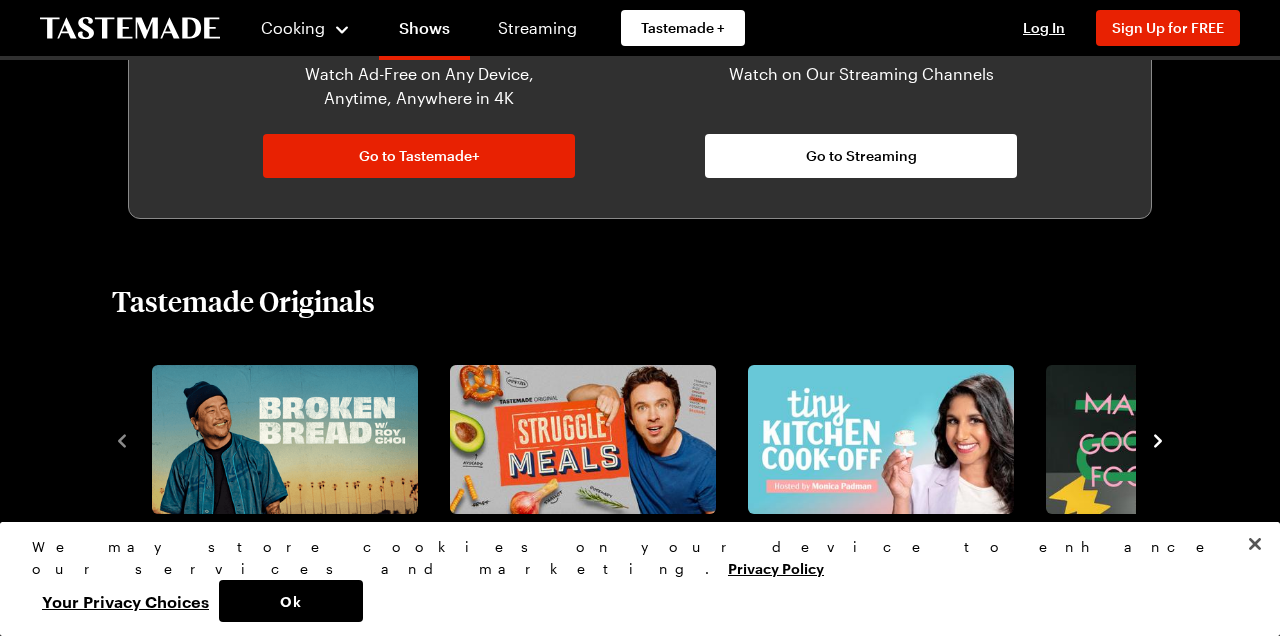 scroll, scrollTop: 1142, scrollLeft: 0, axis: vertical 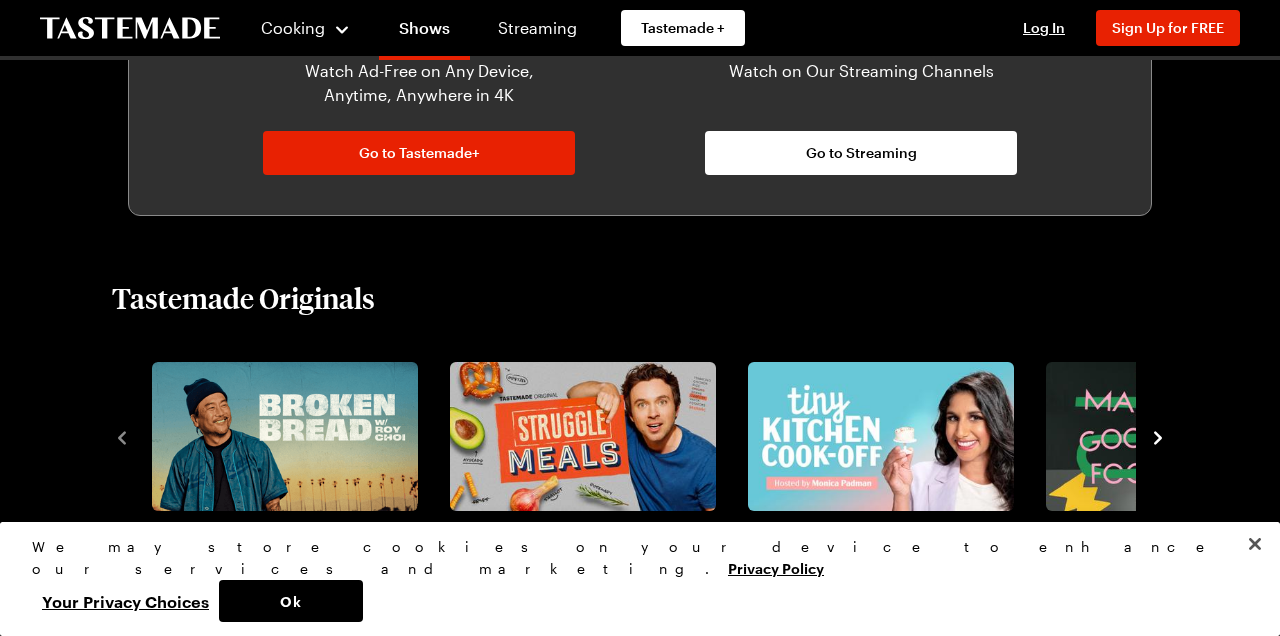 click 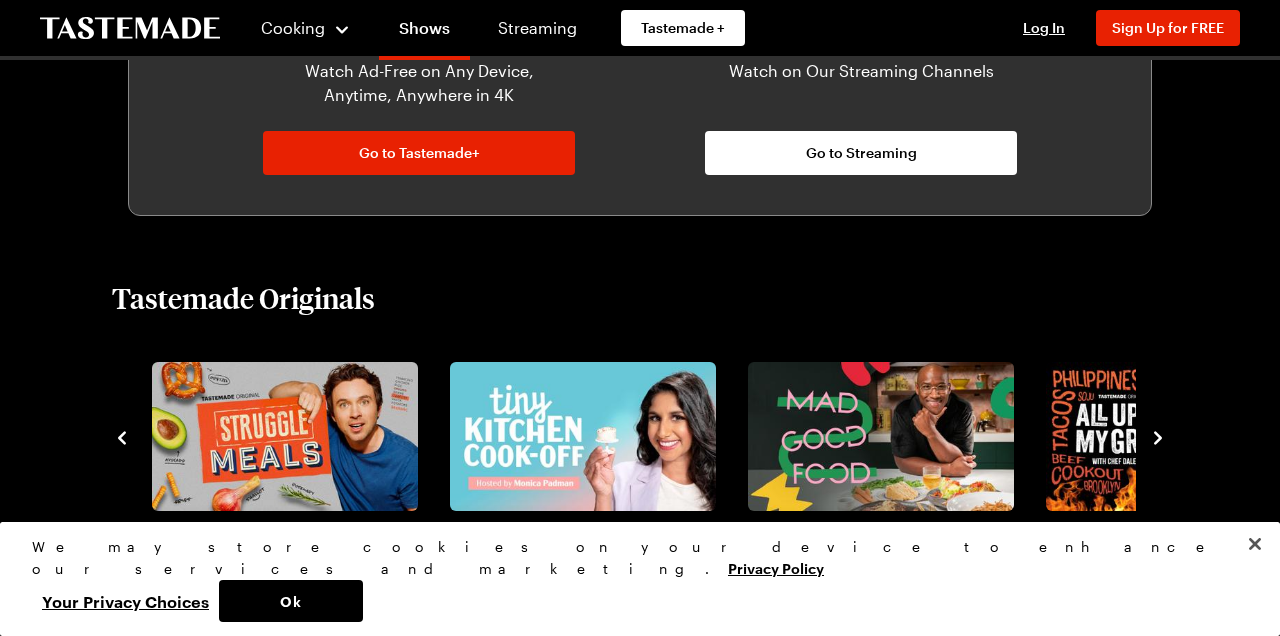 click 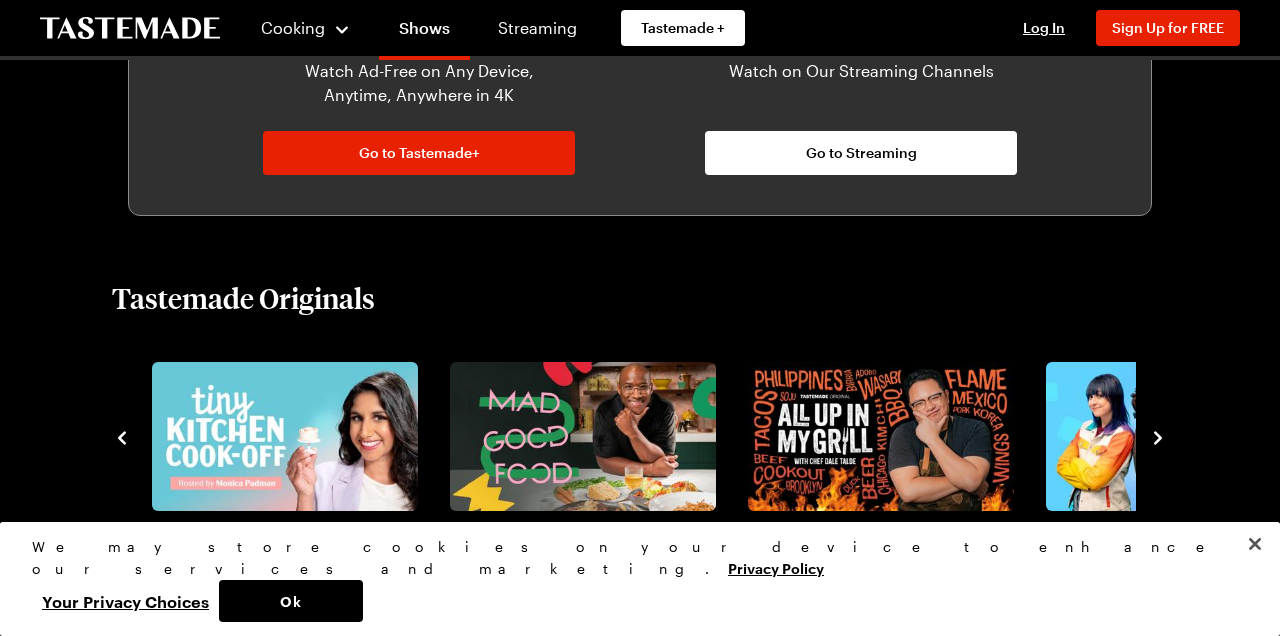click at bounding box center [640, 437] 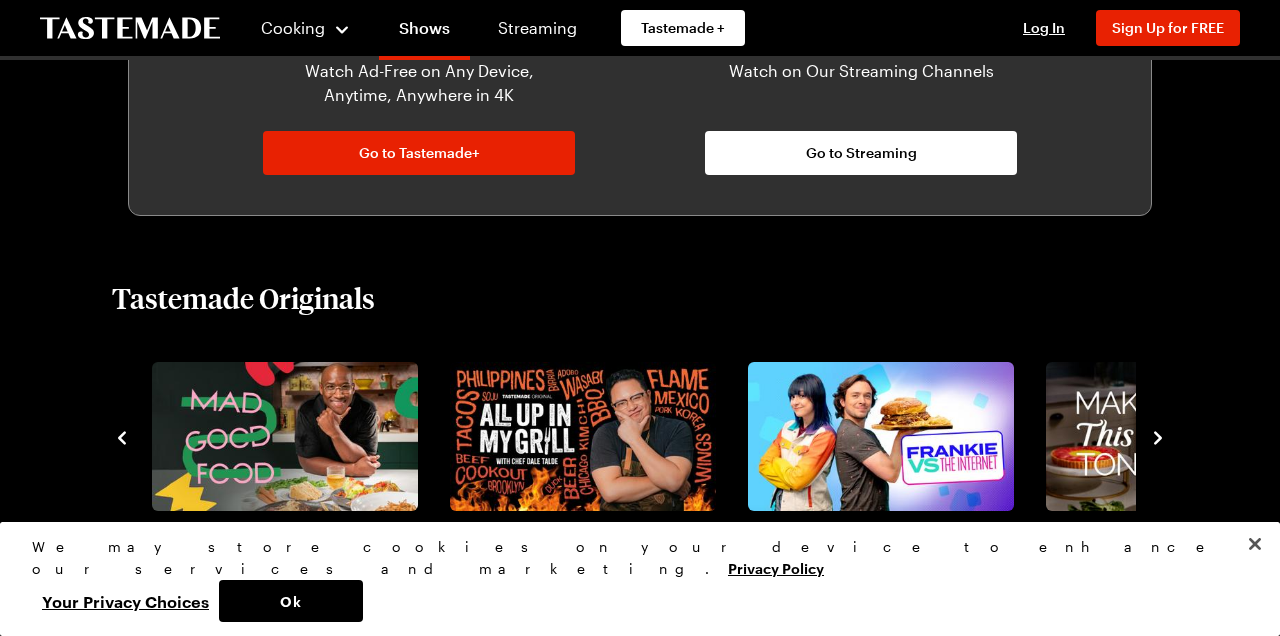 click 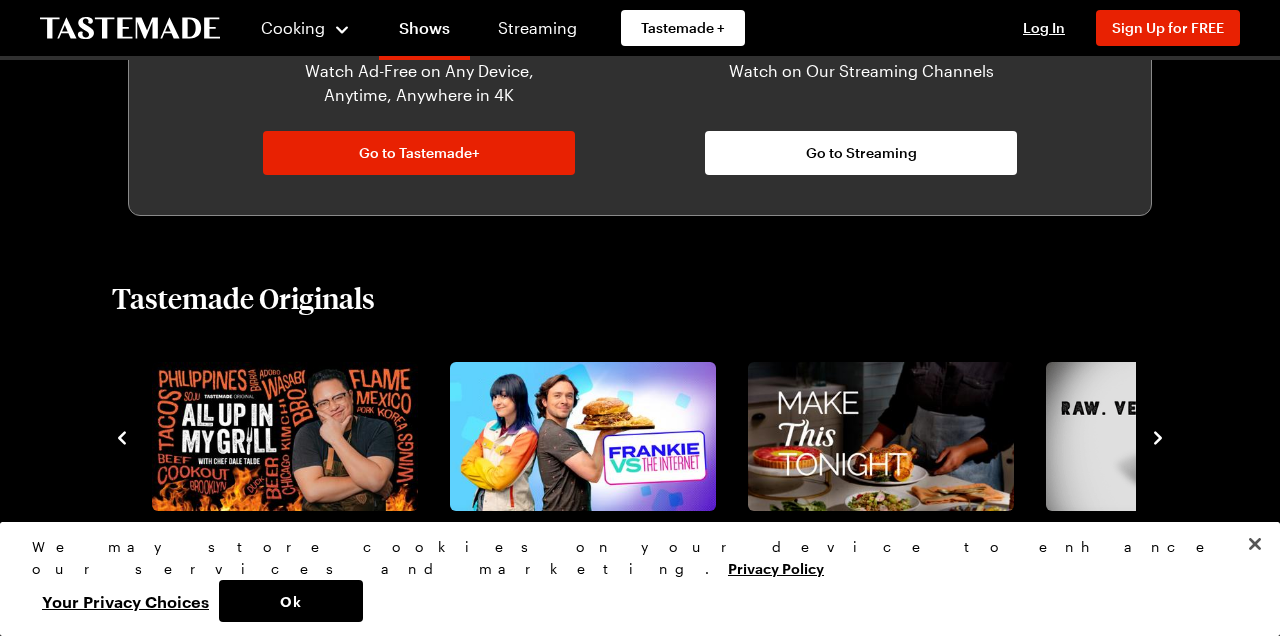 click 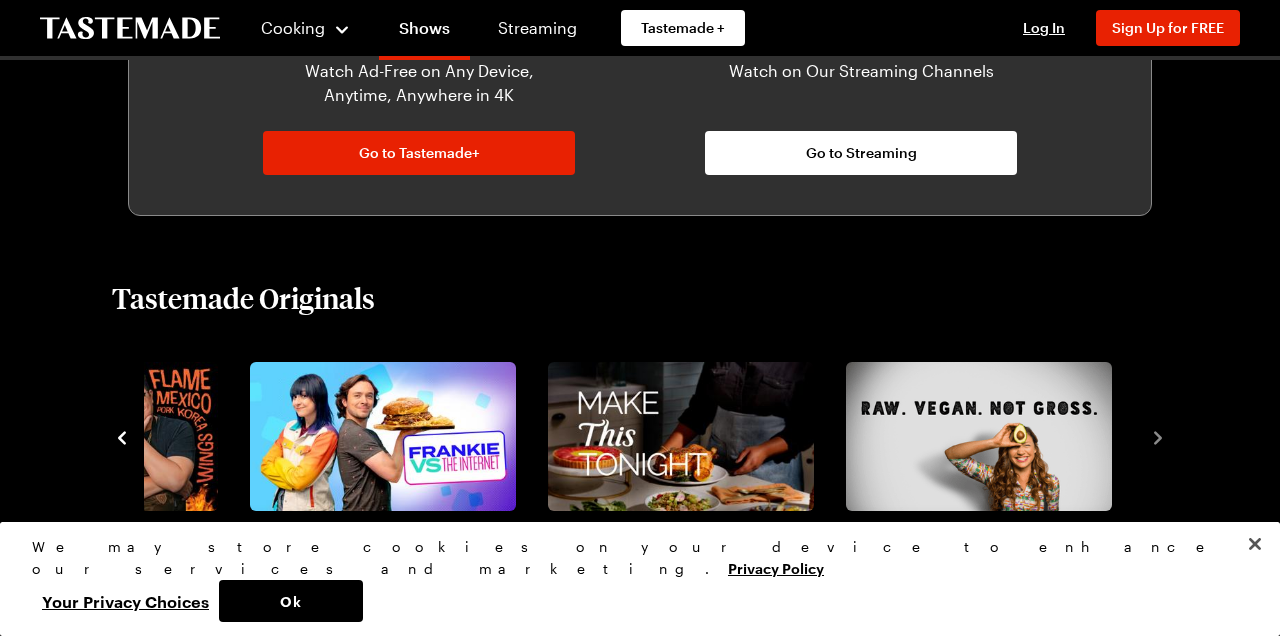 click on "View All Shows" at bounding box center [640, 591] 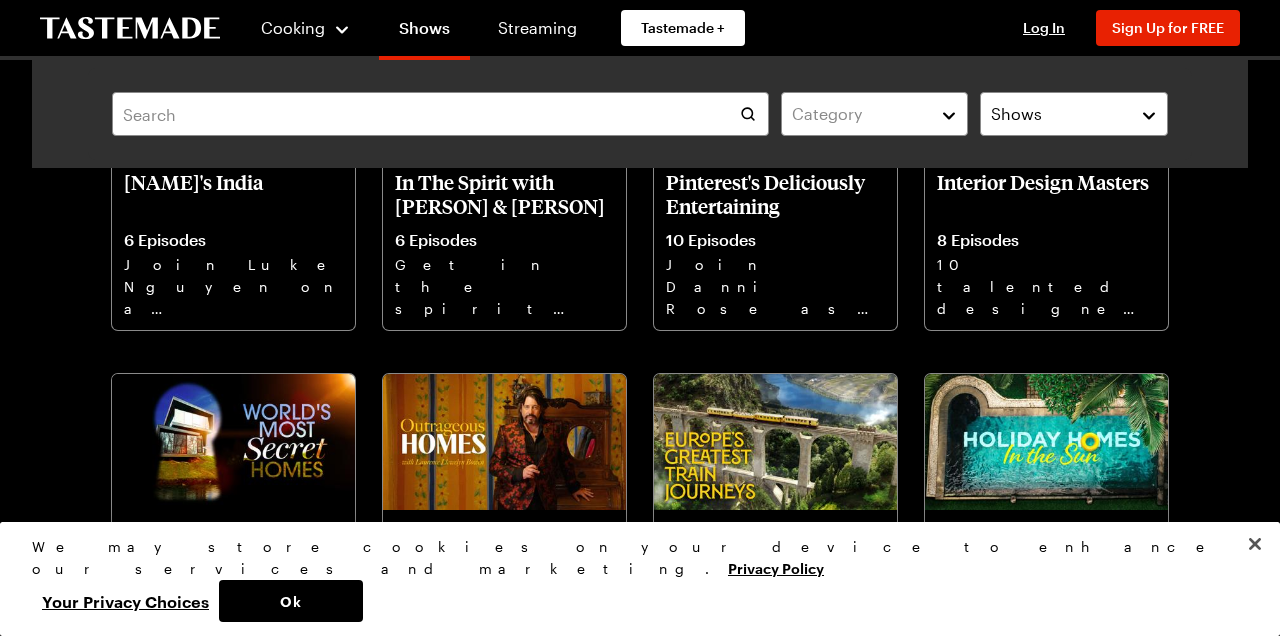 scroll, scrollTop: 2809, scrollLeft: 0, axis: vertical 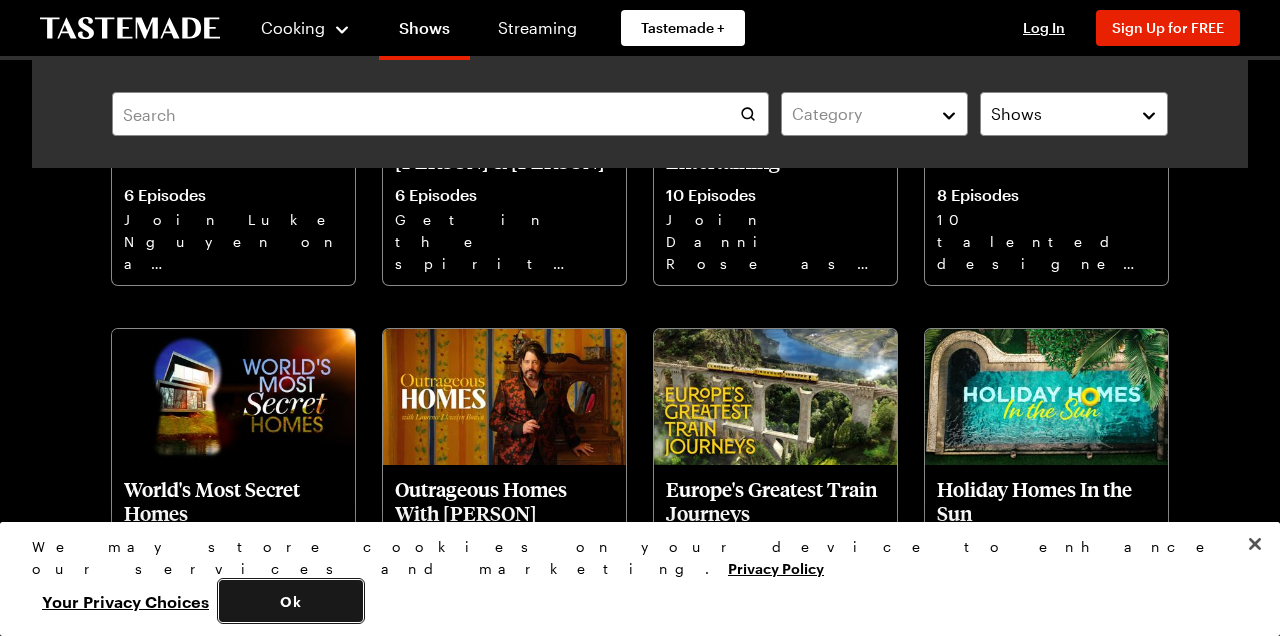click on "Ok" at bounding box center (291, 601) 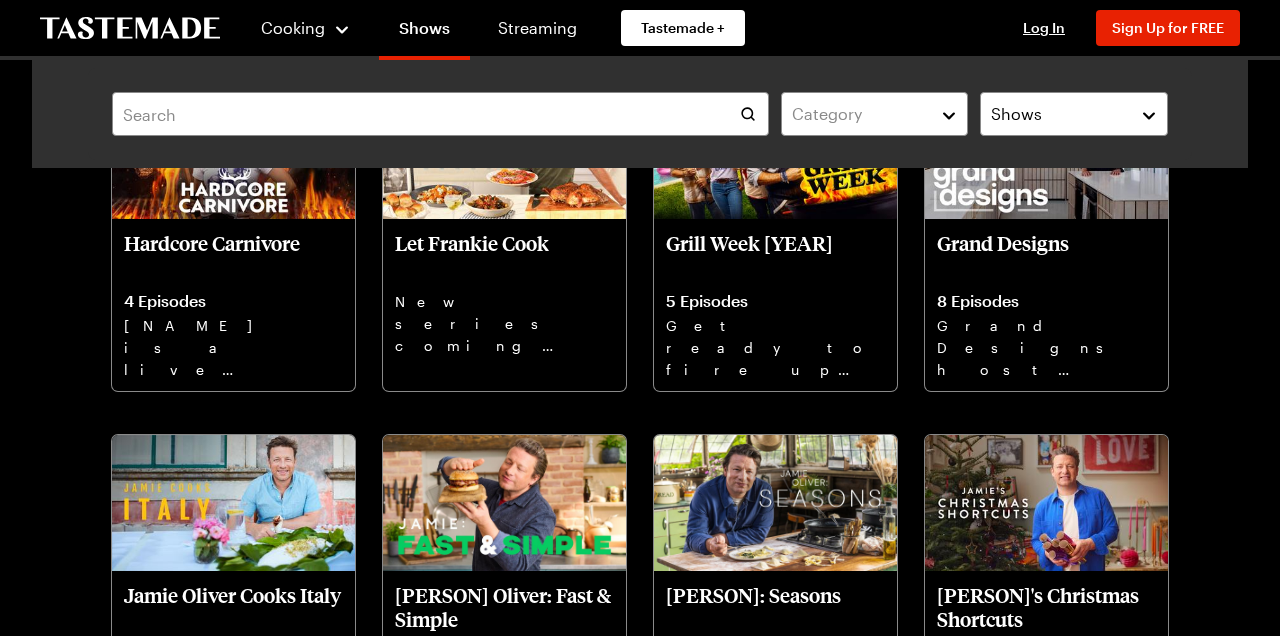 scroll, scrollTop: 0, scrollLeft: 0, axis: both 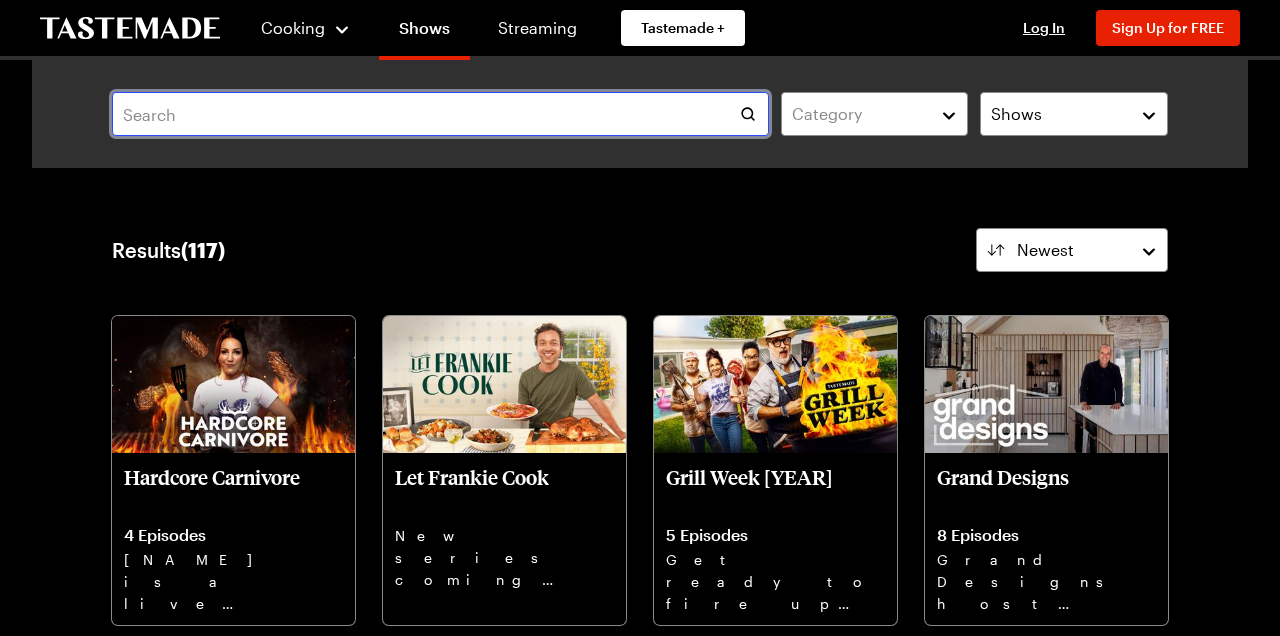 click at bounding box center (440, 114) 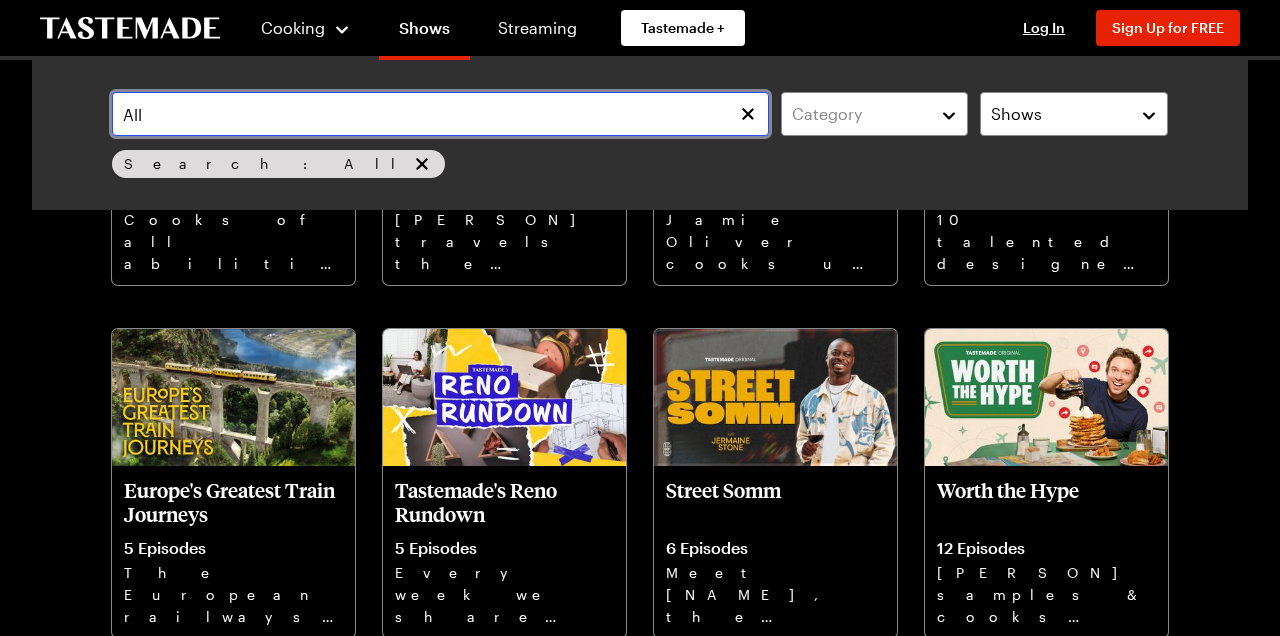 scroll, scrollTop: 731, scrollLeft: 0, axis: vertical 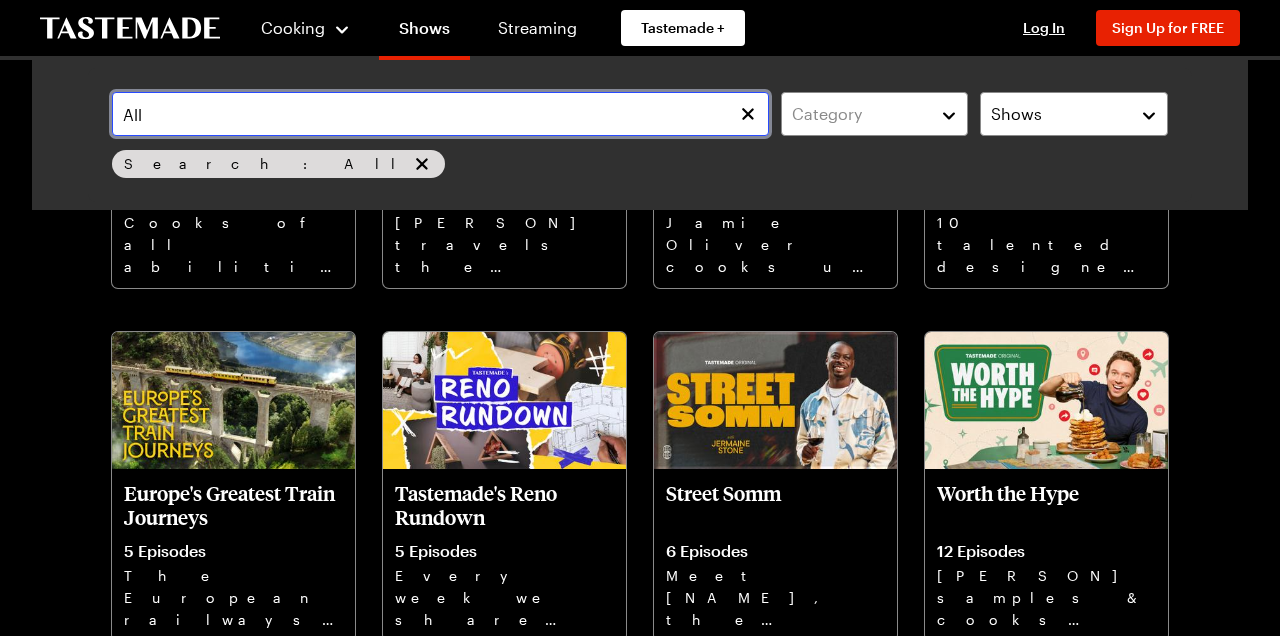 click on "All" at bounding box center (440, 114) 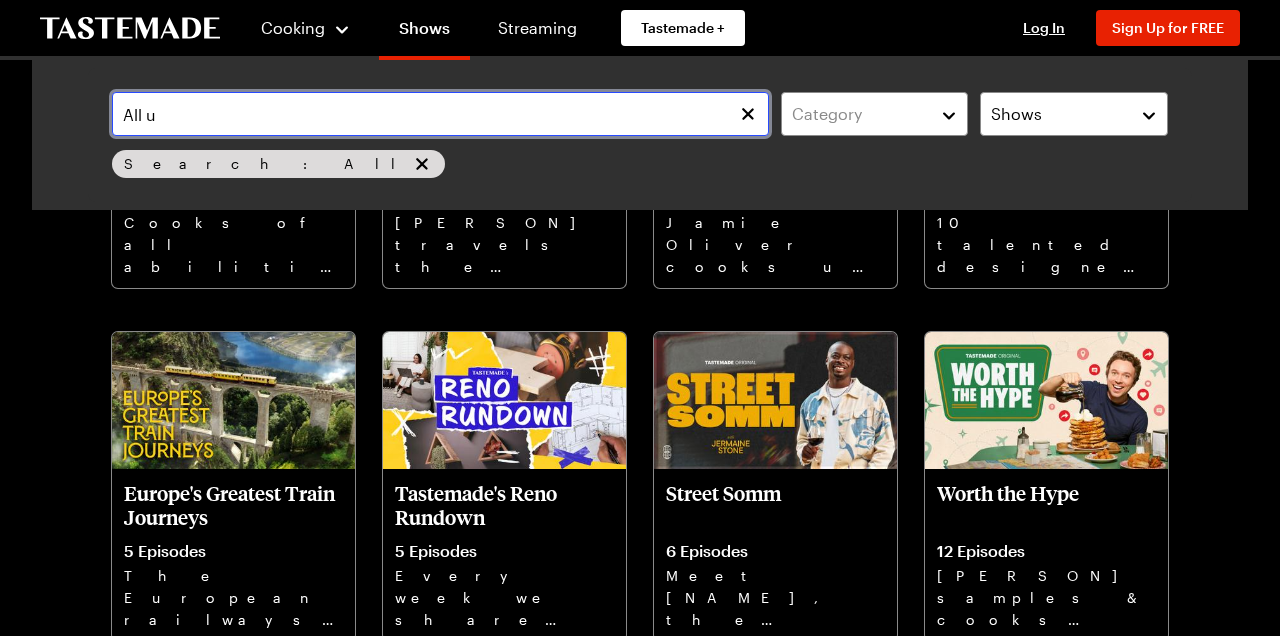 scroll, scrollTop: 379, scrollLeft: 0, axis: vertical 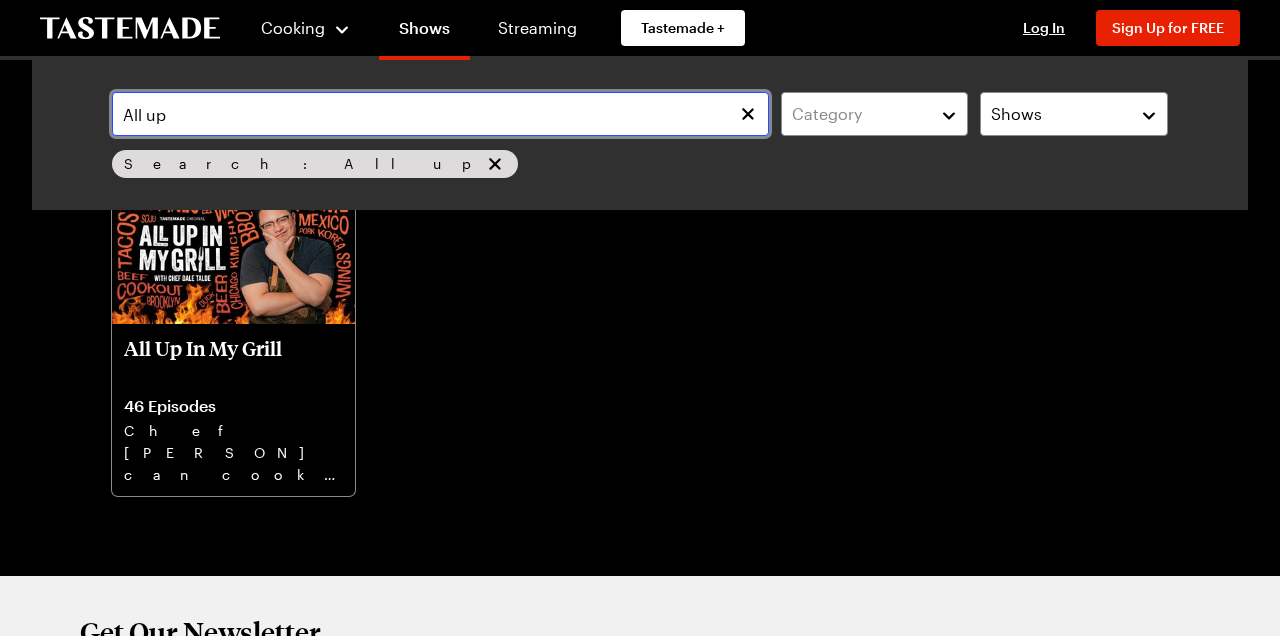 type on "All up" 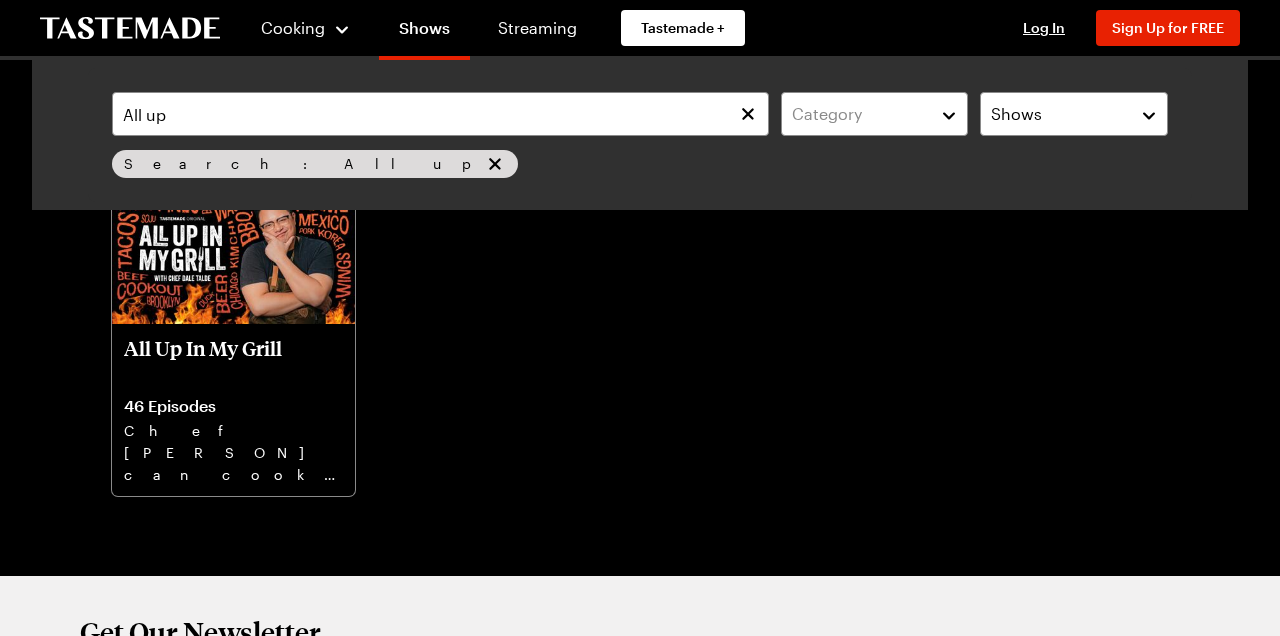 click at bounding box center [233, 255] 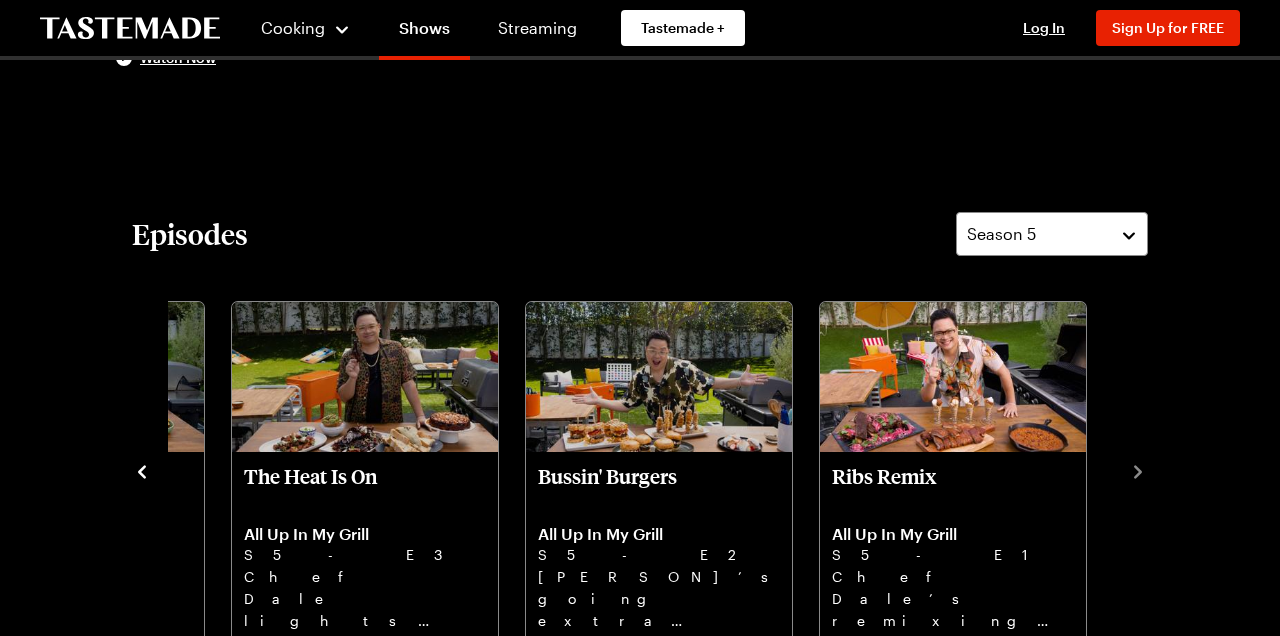 scroll, scrollTop: 0, scrollLeft: 0, axis: both 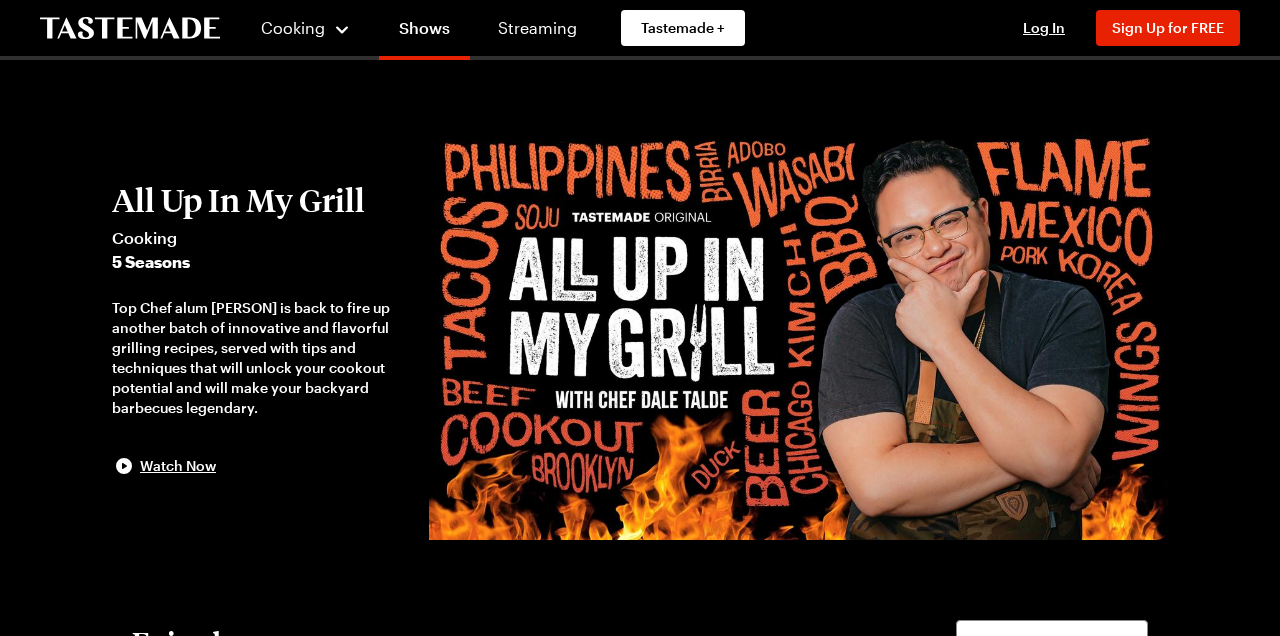 click 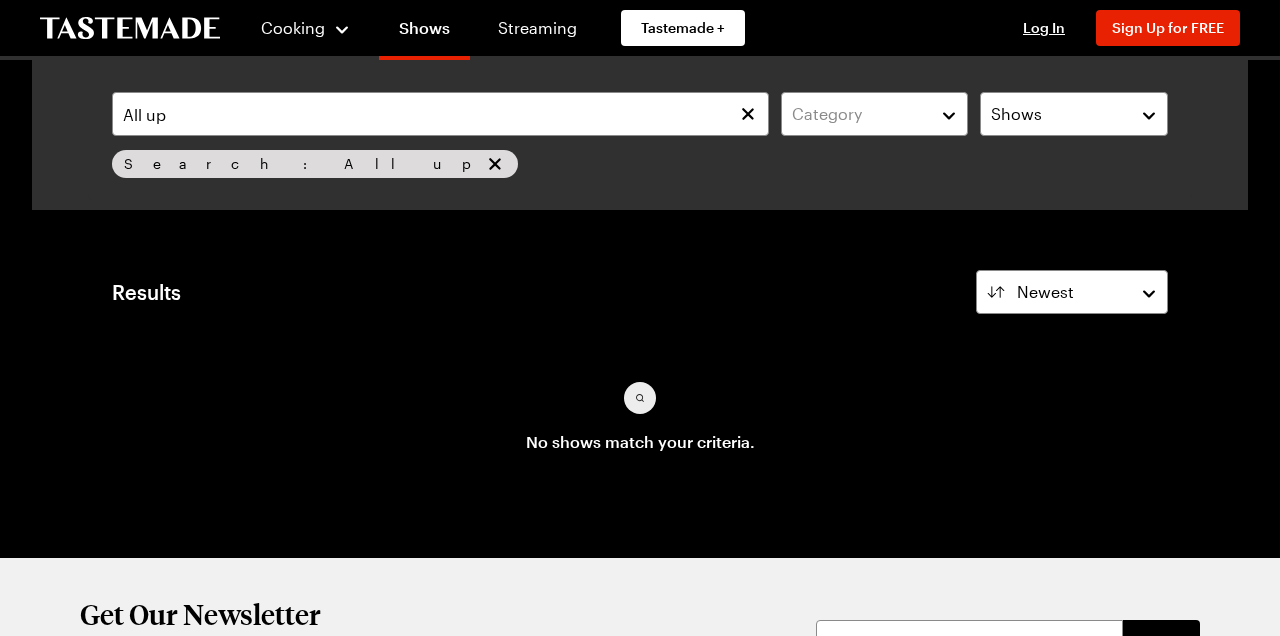 scroll, scrollTop: 171, scrollLeft: 0, axis: vertical 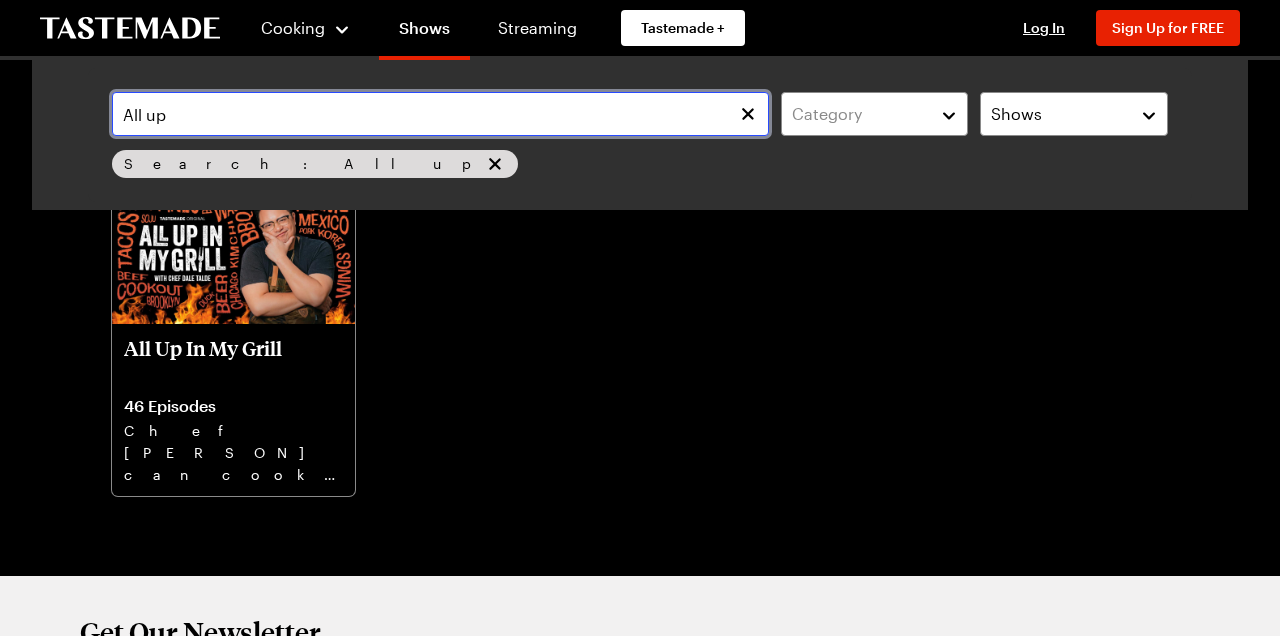 click on "All up" at bounding box center [440, 114] 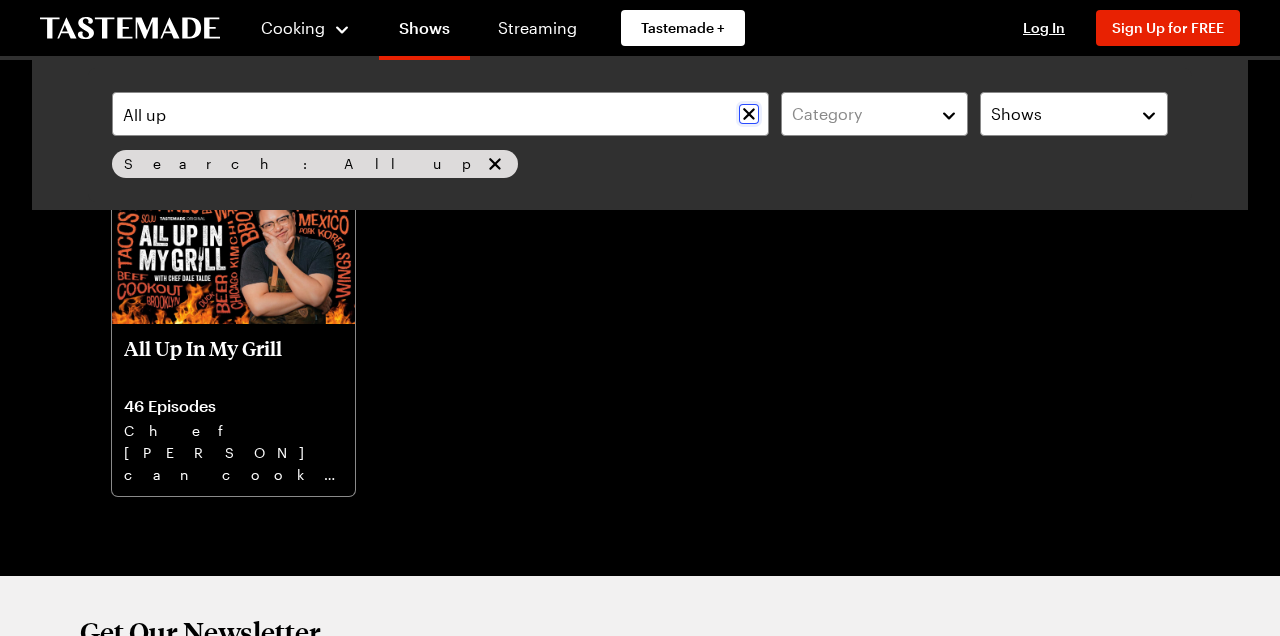 click 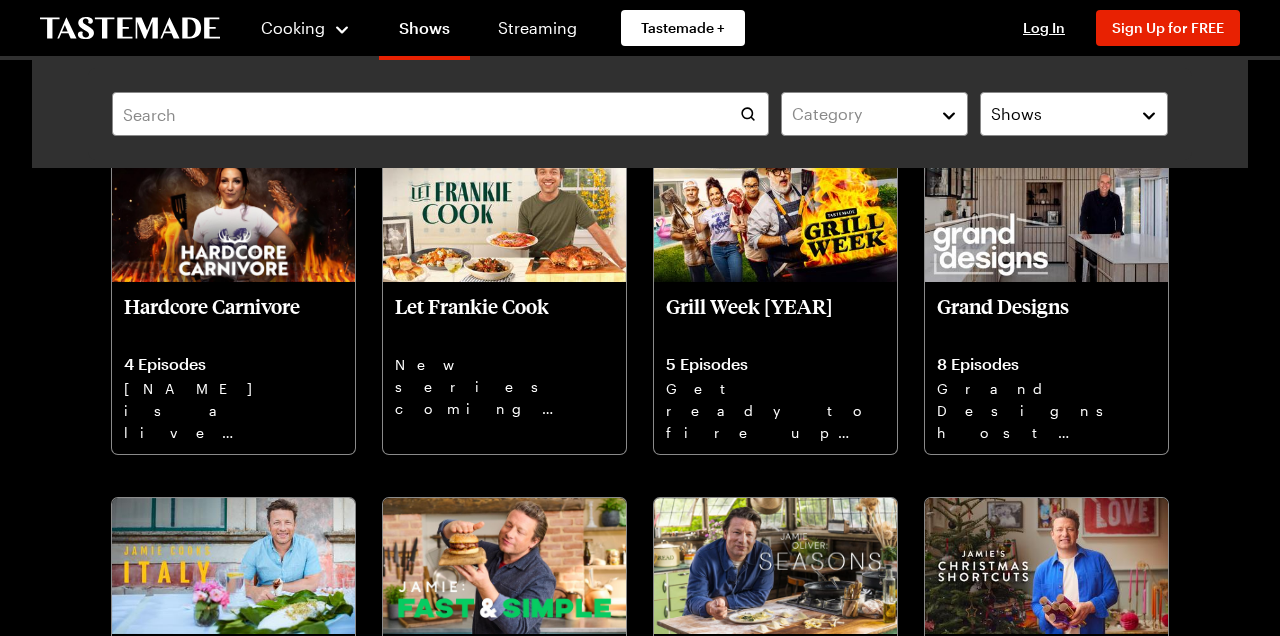 scroll, scrollTop: 129, scrollLeft: 0, axis: vertical 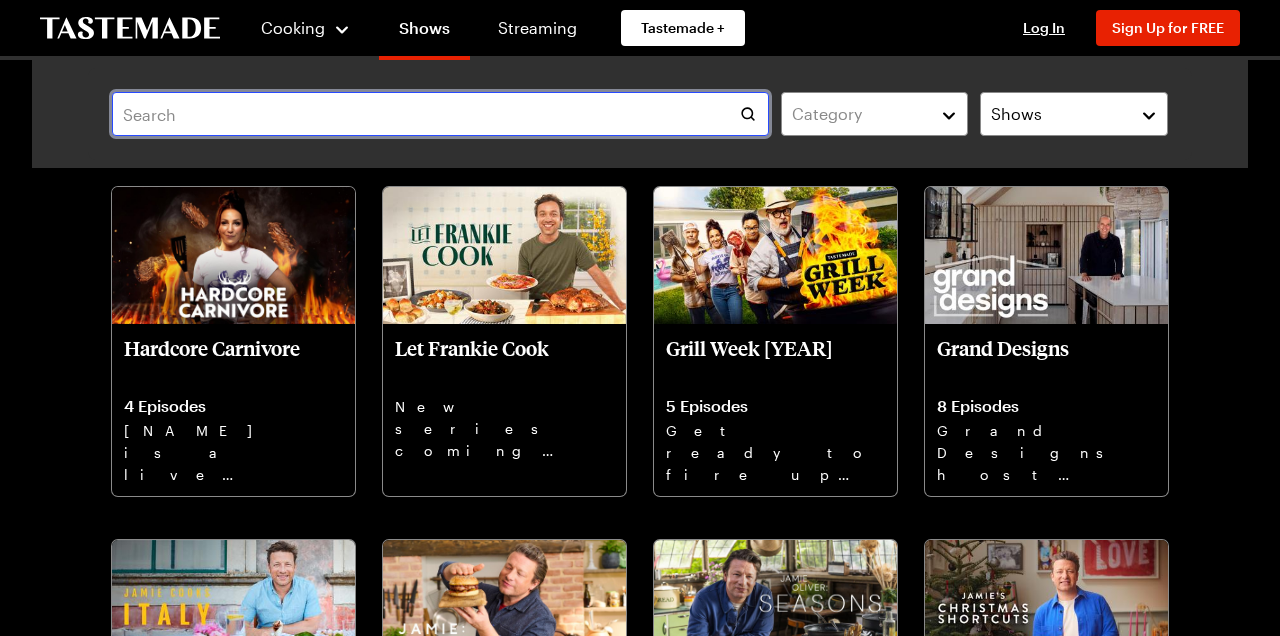 click at bounding box center [440, 114] 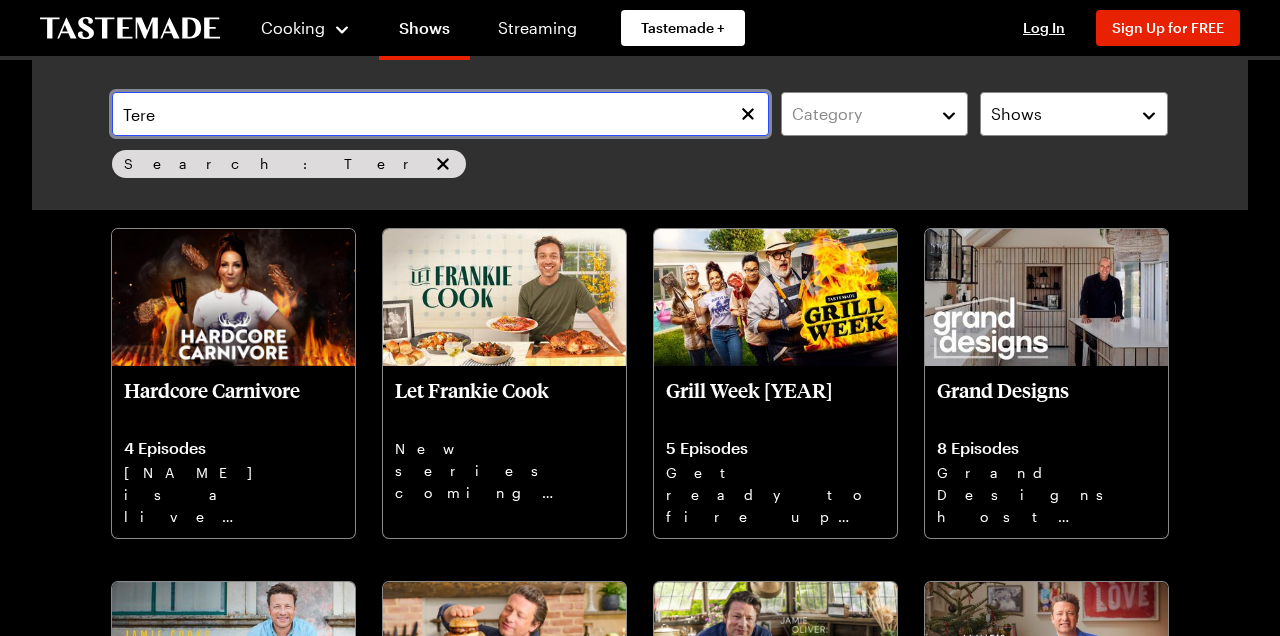 scroll, scrollTop: 171, scrollLeft: 0, axis: vertical 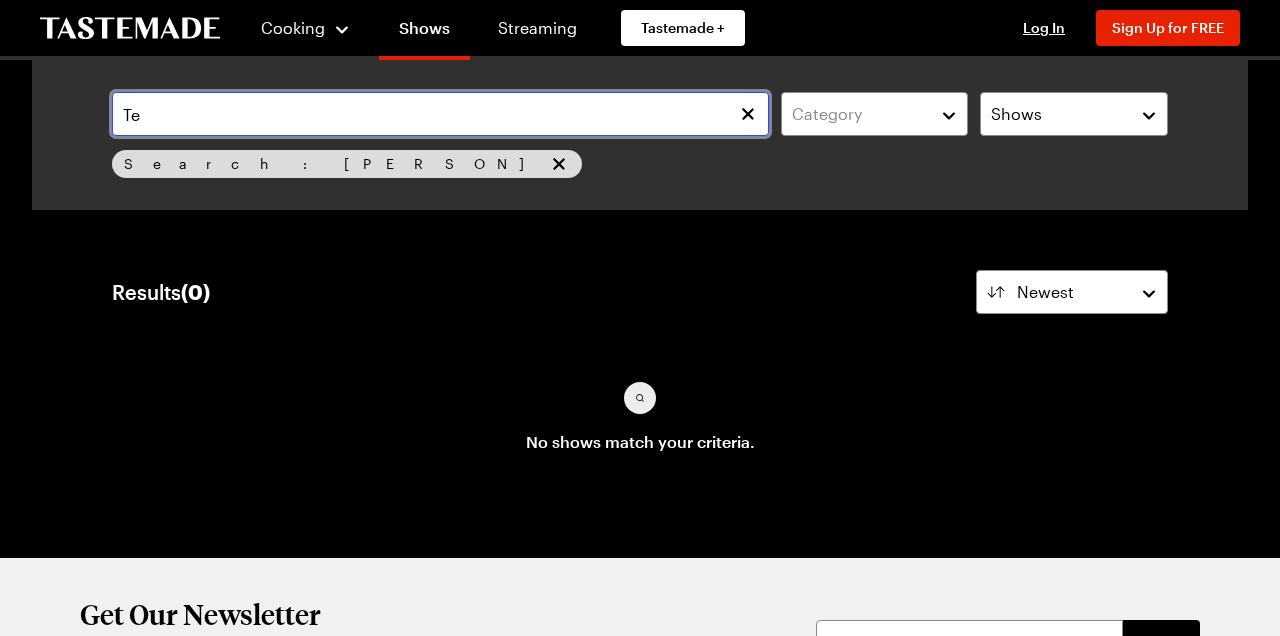 type on "T" 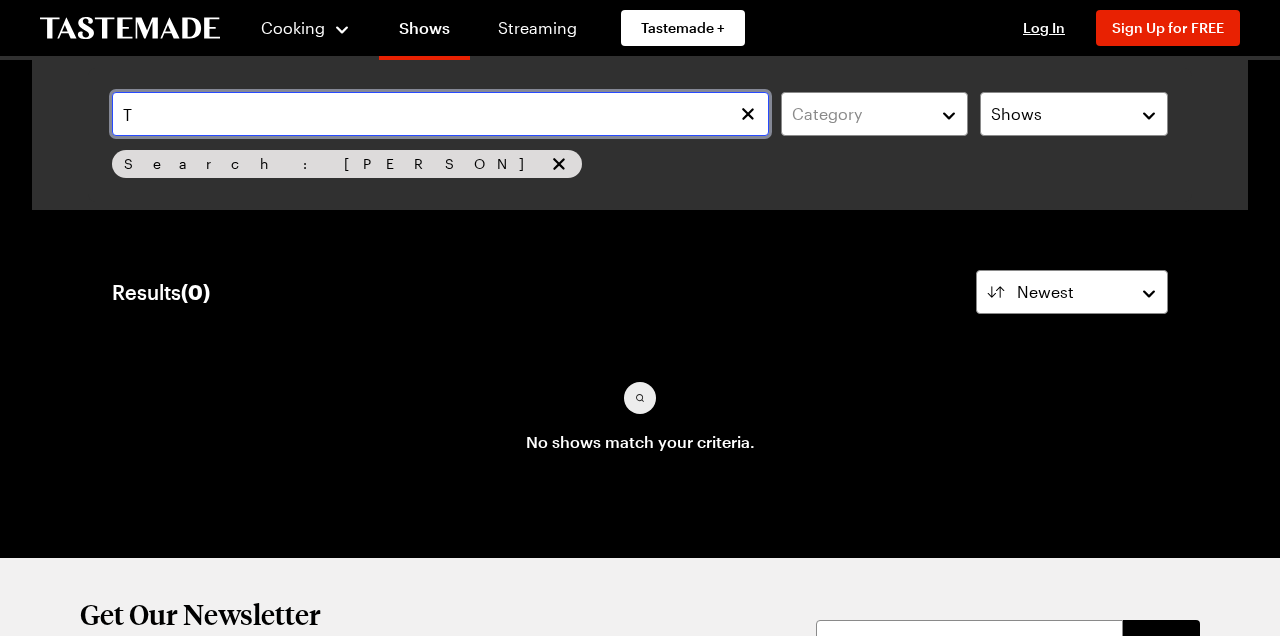 type 